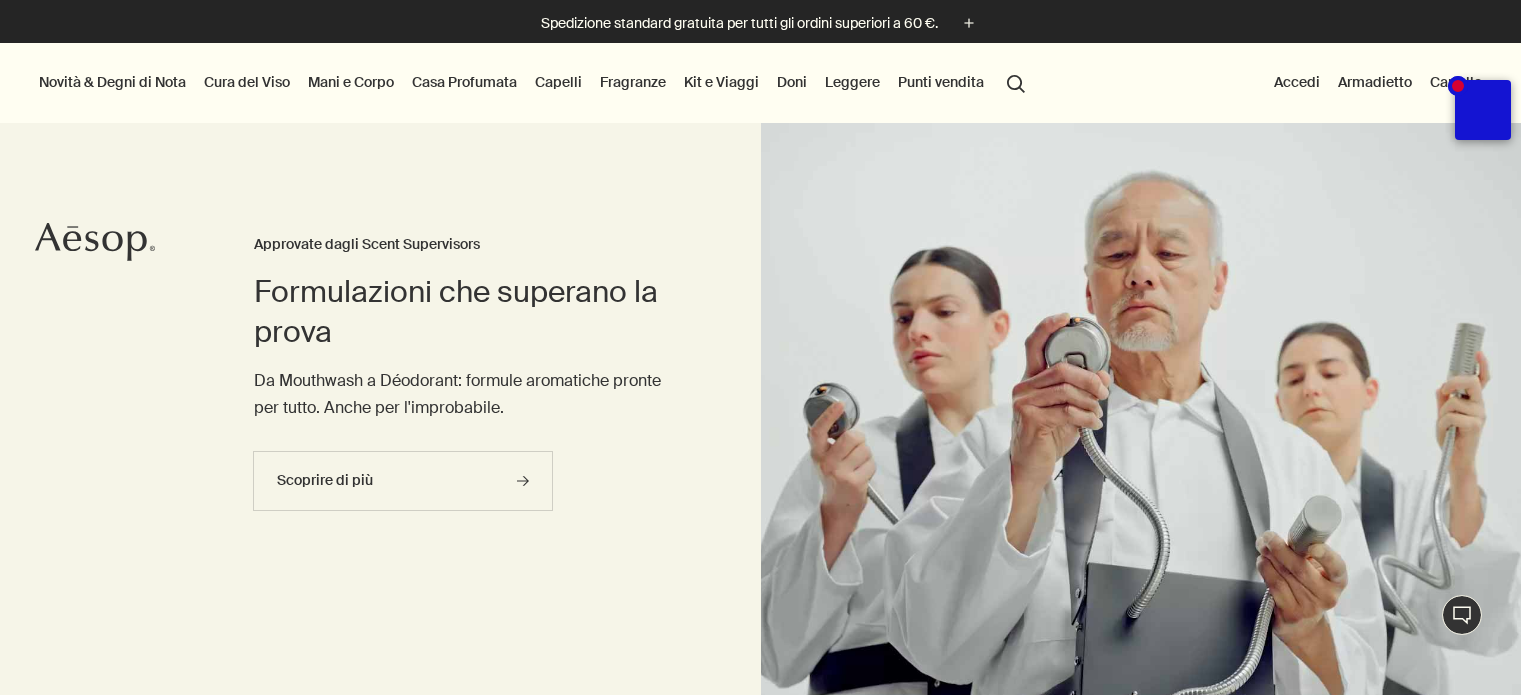 scroll, scrollTop: 0, scrollLeft: 0, axis: both 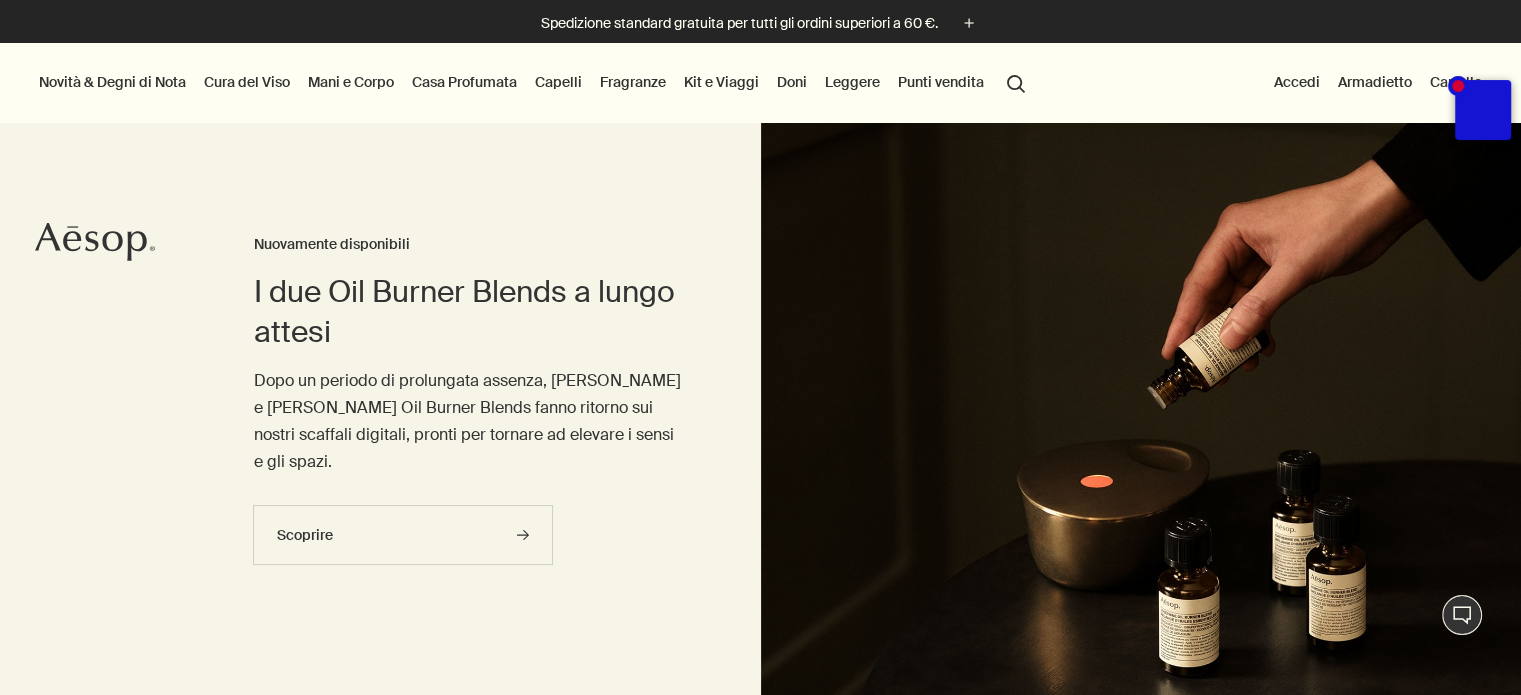 click on "Mani e Corpo" at bounding box center (351, 82) 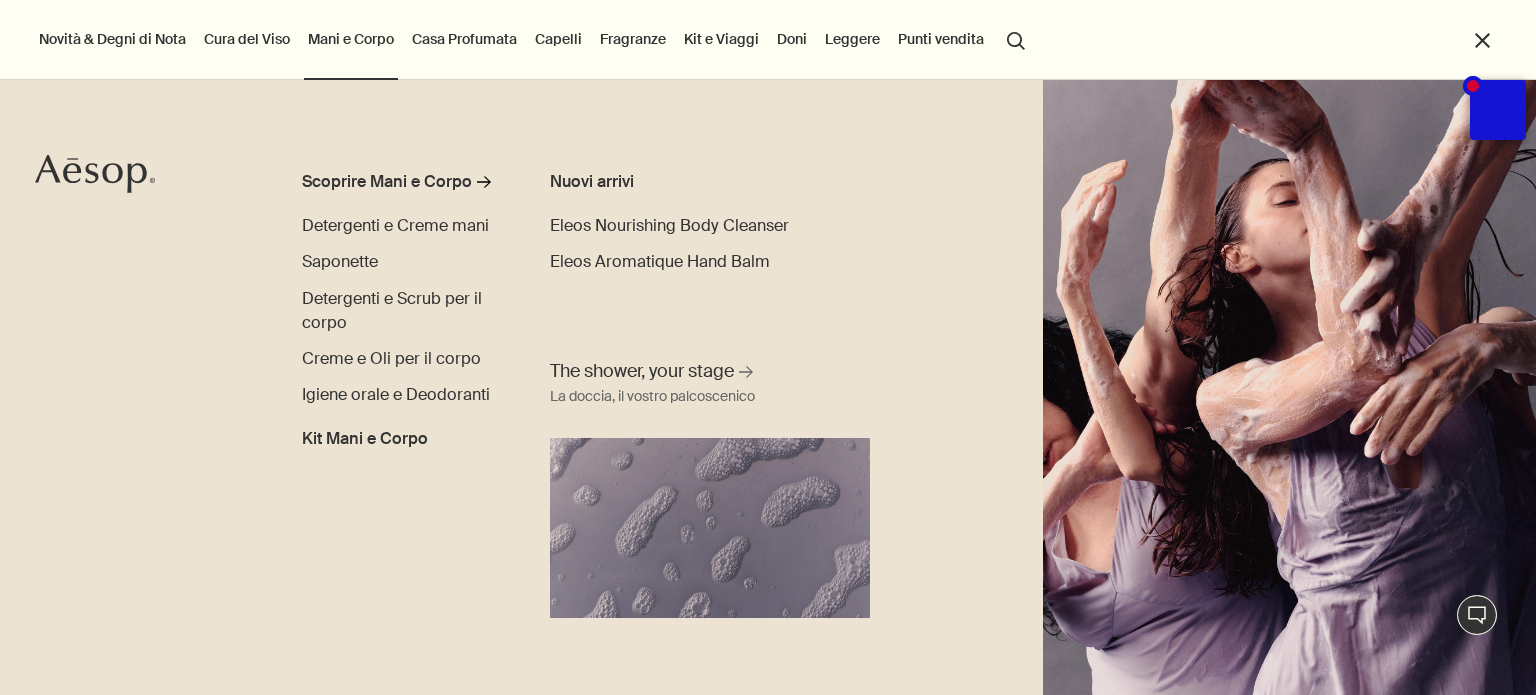 click at bounding box center [1289, 387] 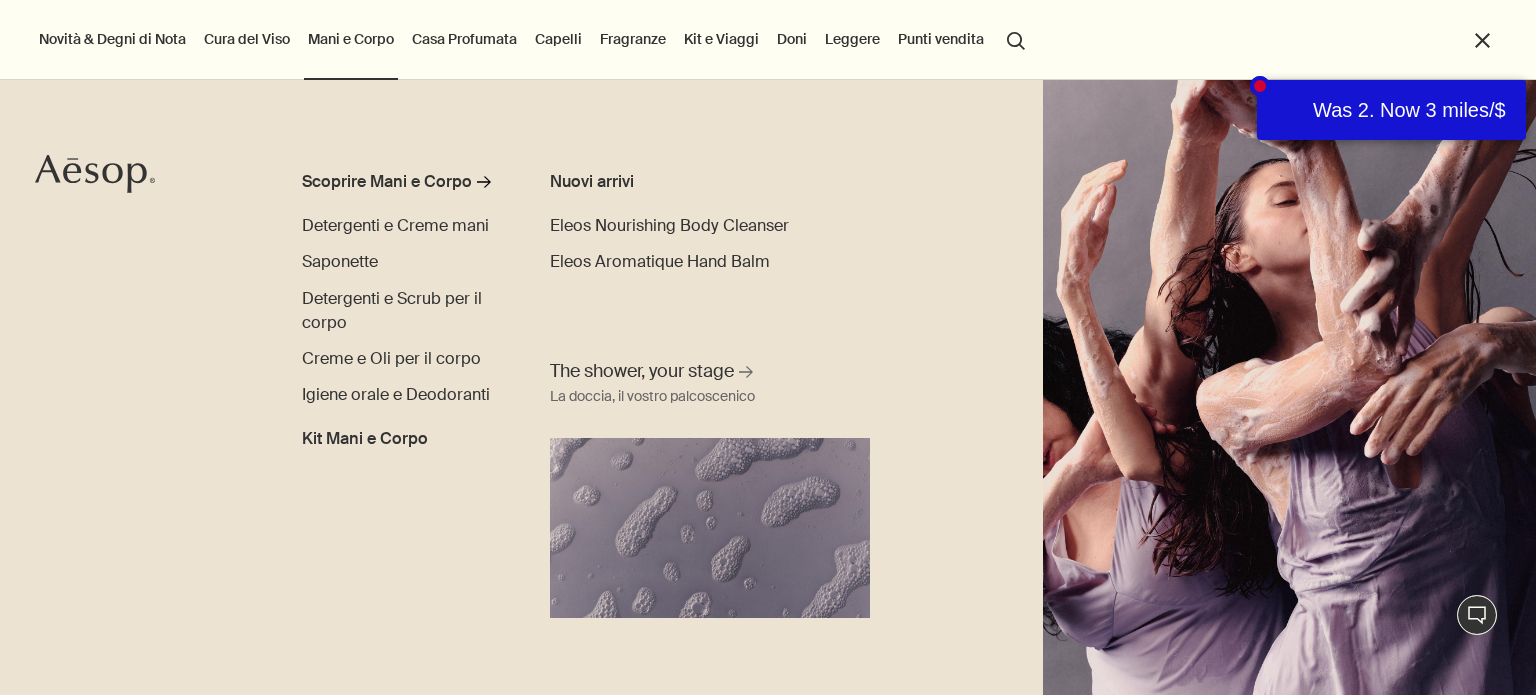 click at bounding box center (1518, 132) 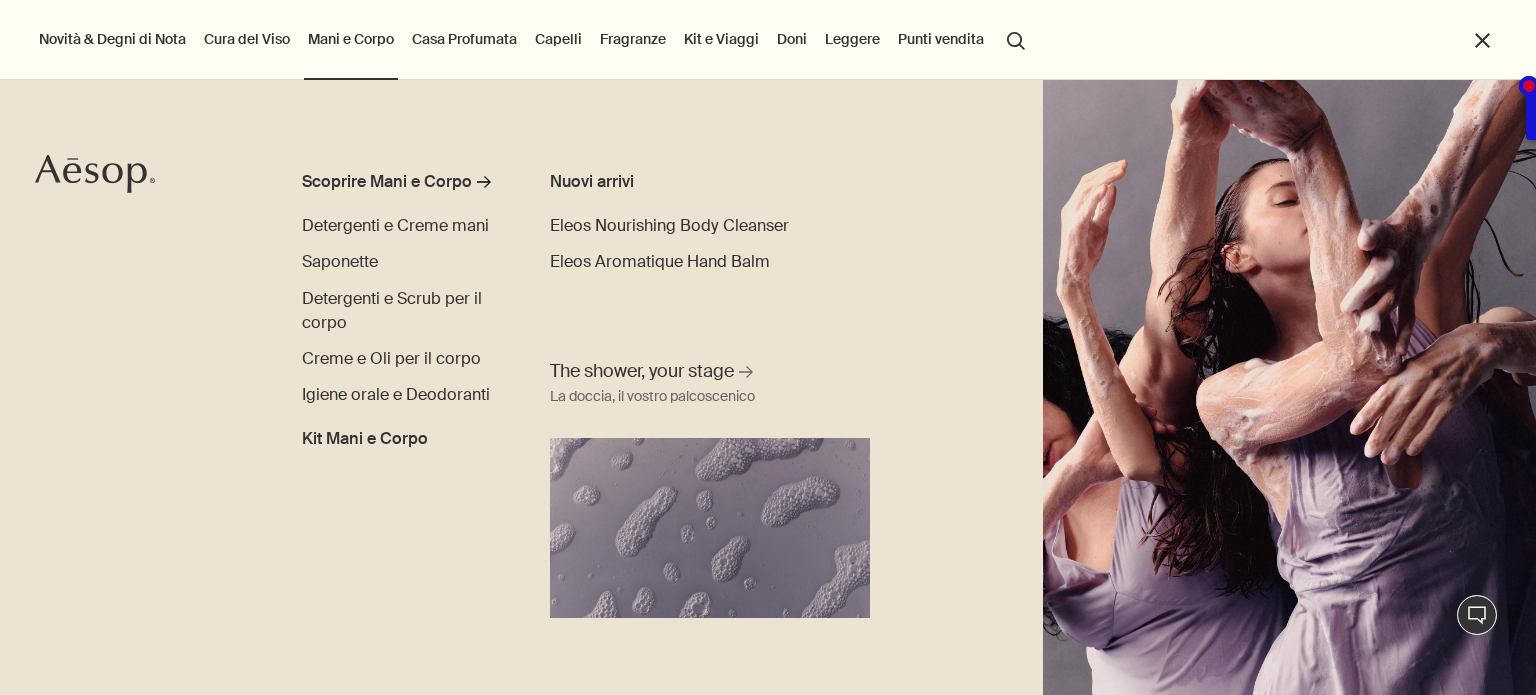 click on "Was 2. Now  3 miles/$" at bounding box center [1660, 110] 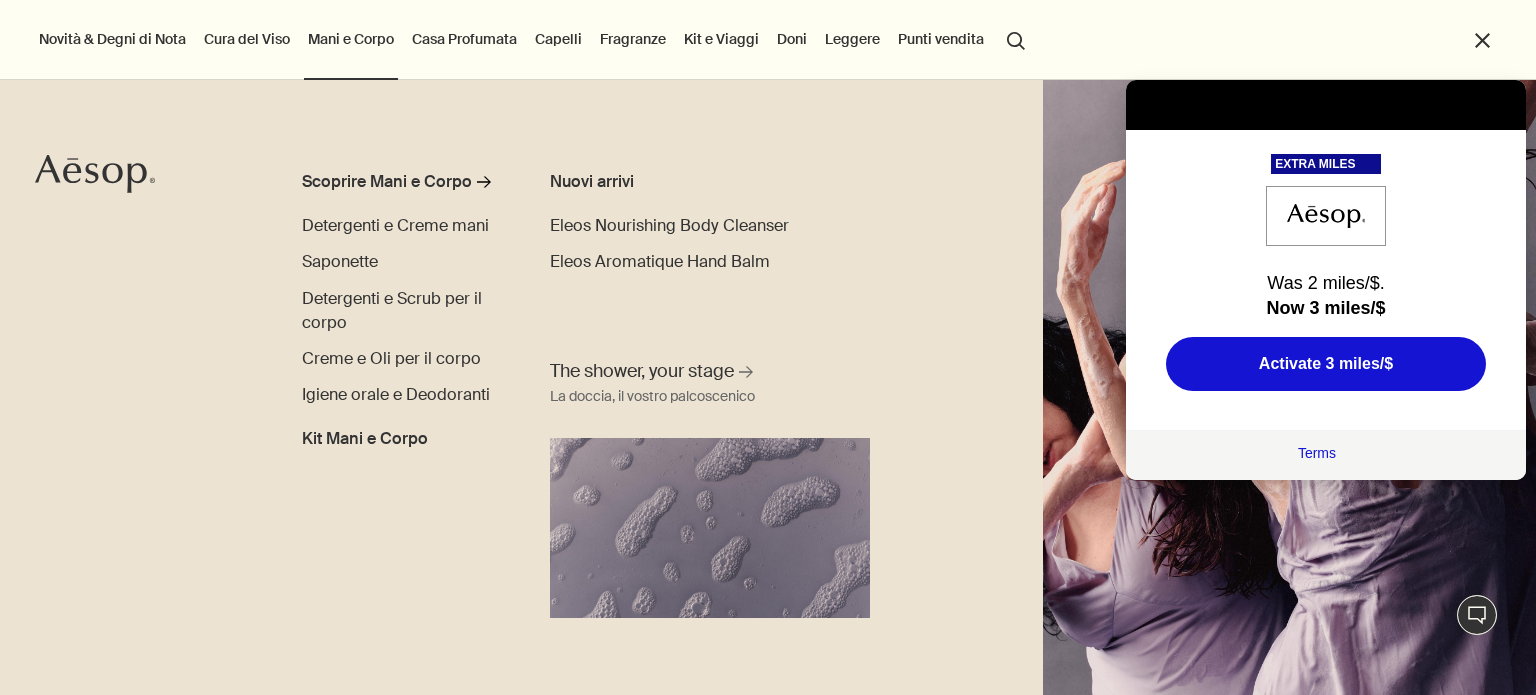 click at bounding box center [1498, 105] 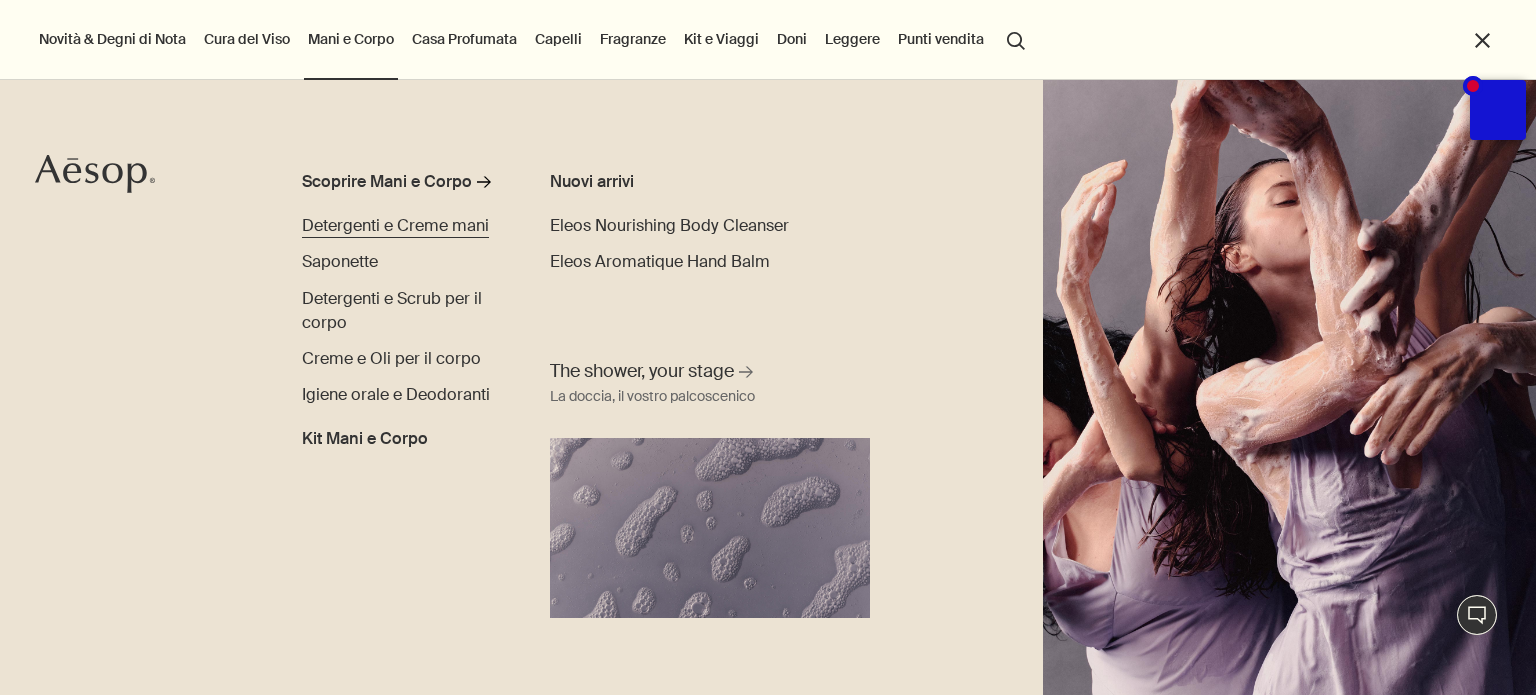 click on "Detergenti e Creme mani" at bounding box center [395, 225] 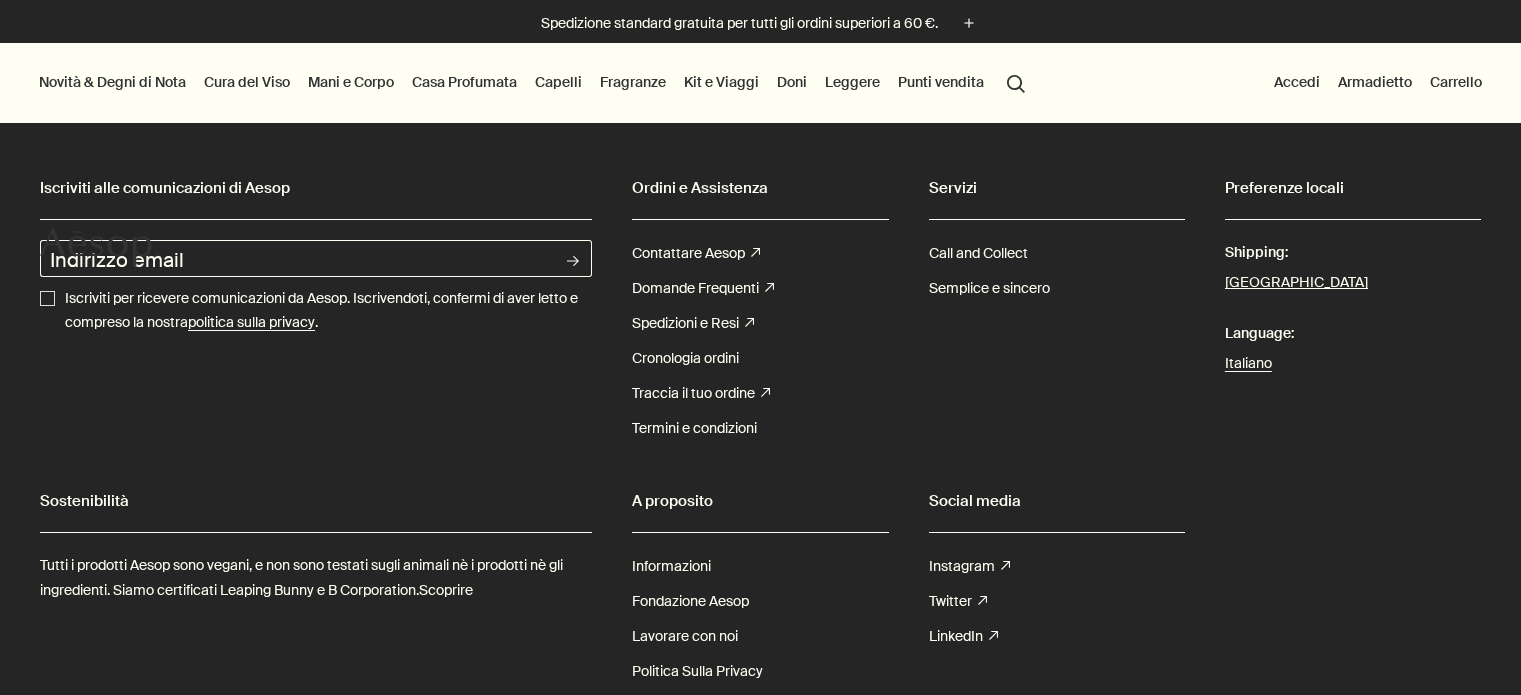 scroll, scrollTop: 0, scrollLeft: 0, axis: both 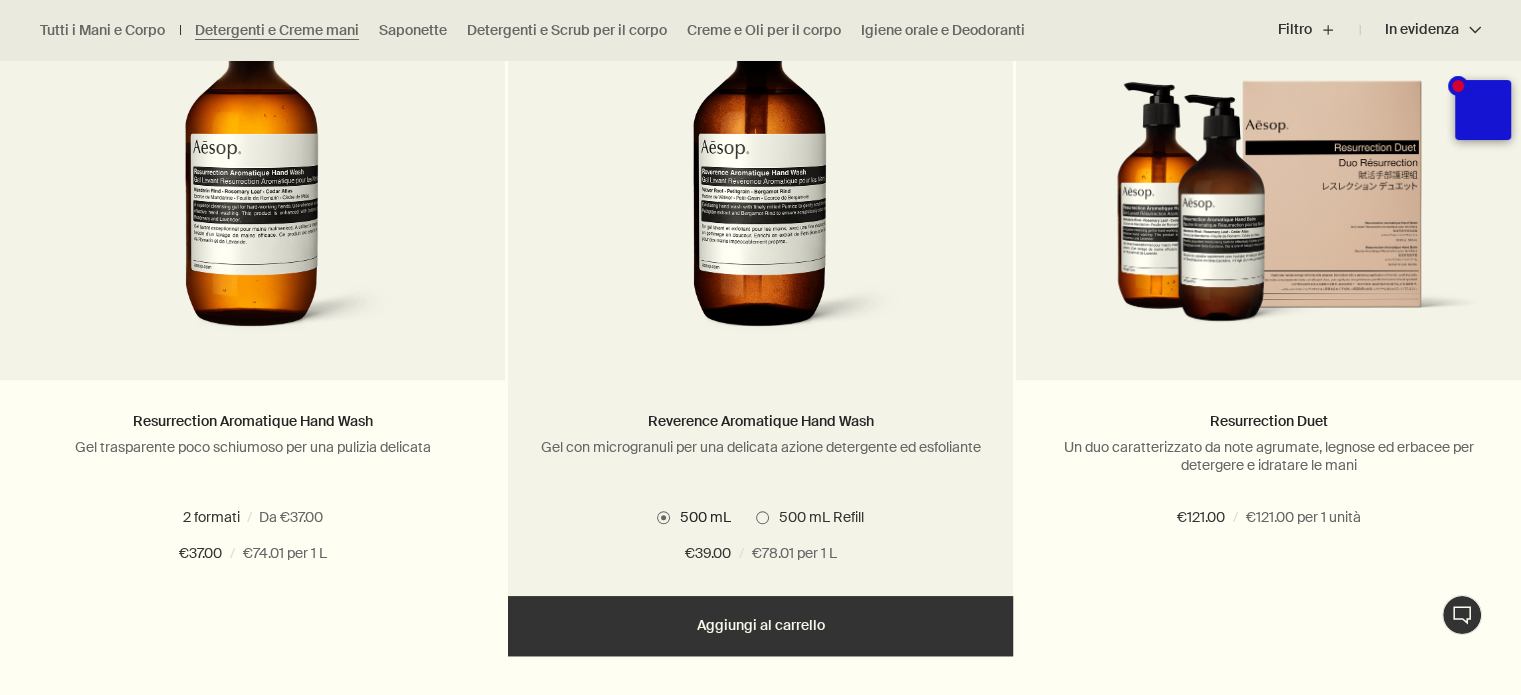 click at bounding box center (760, 165) 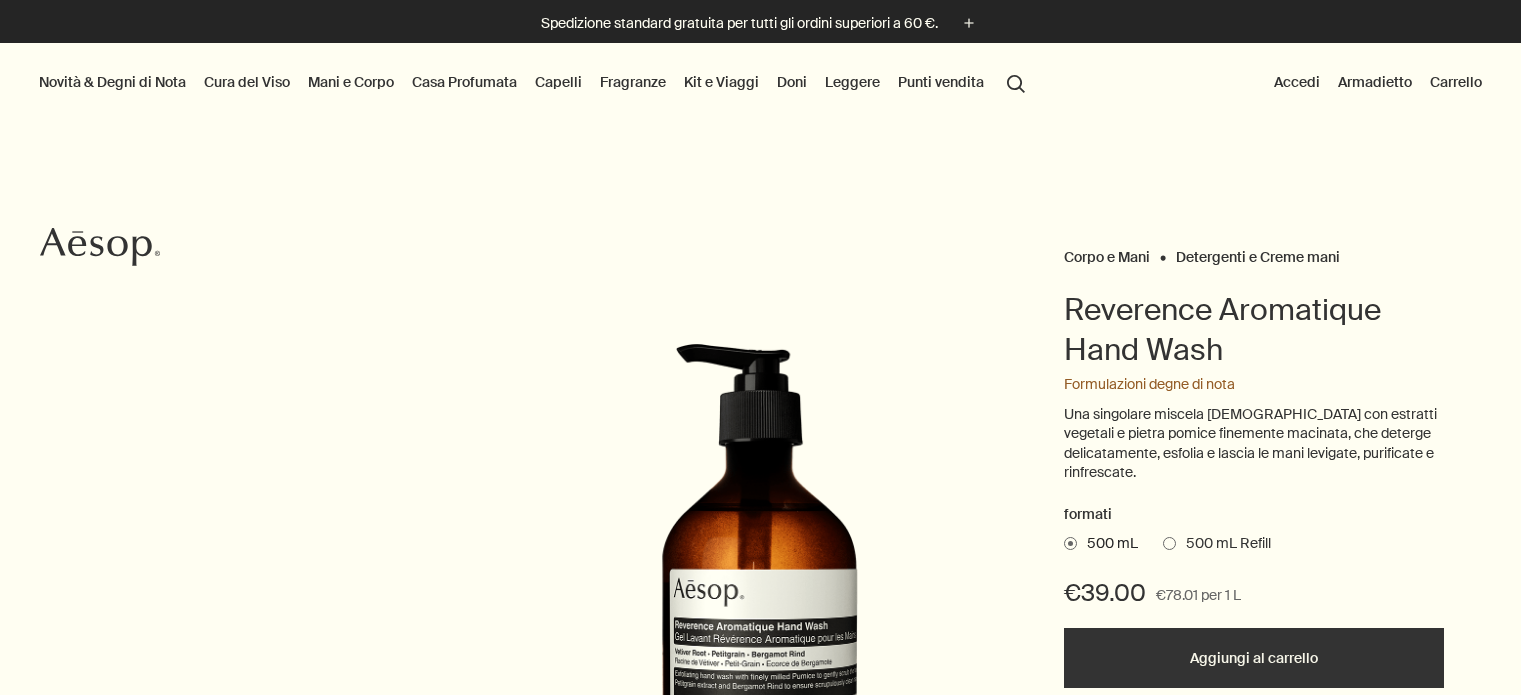 scroll, scrollTop: 0, scrollLeft: 0, axis: both 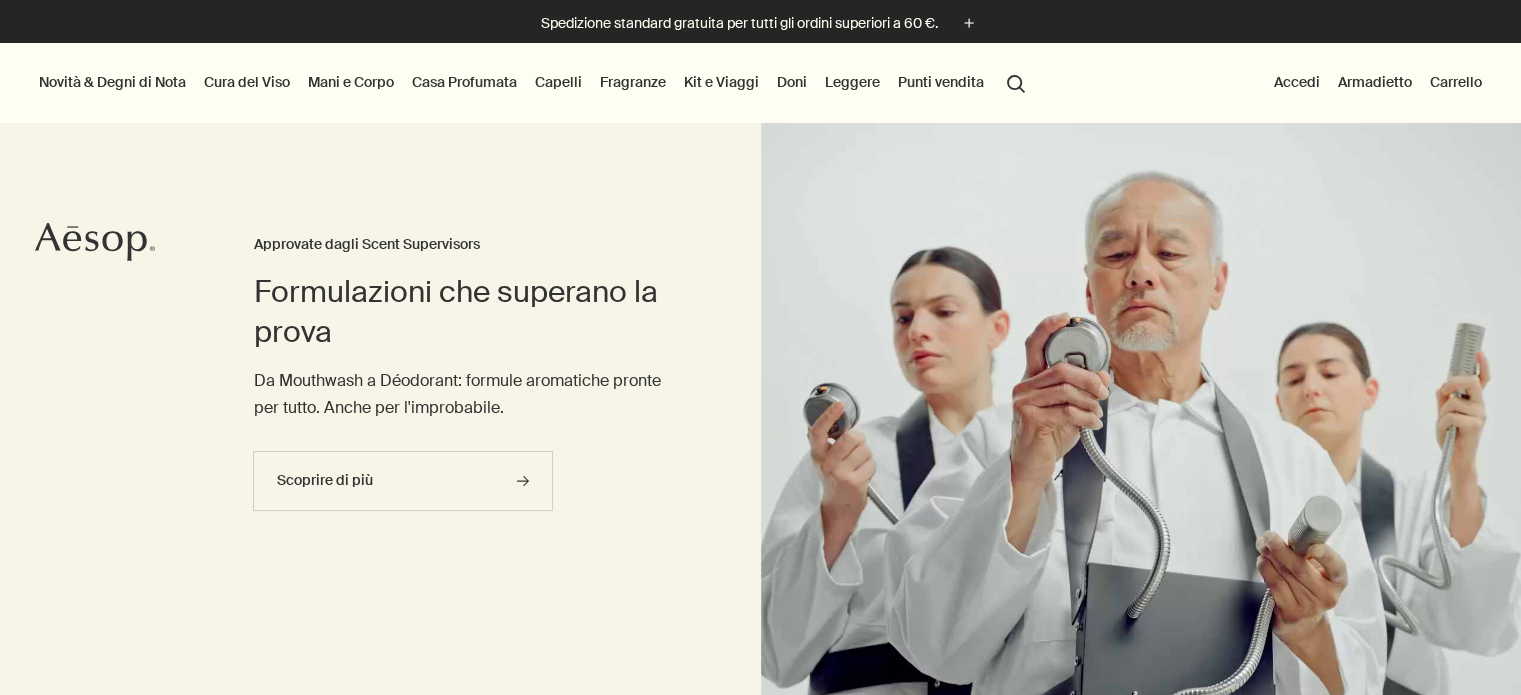 click on "Mani e Corpo" at bounding box center (351, 82) 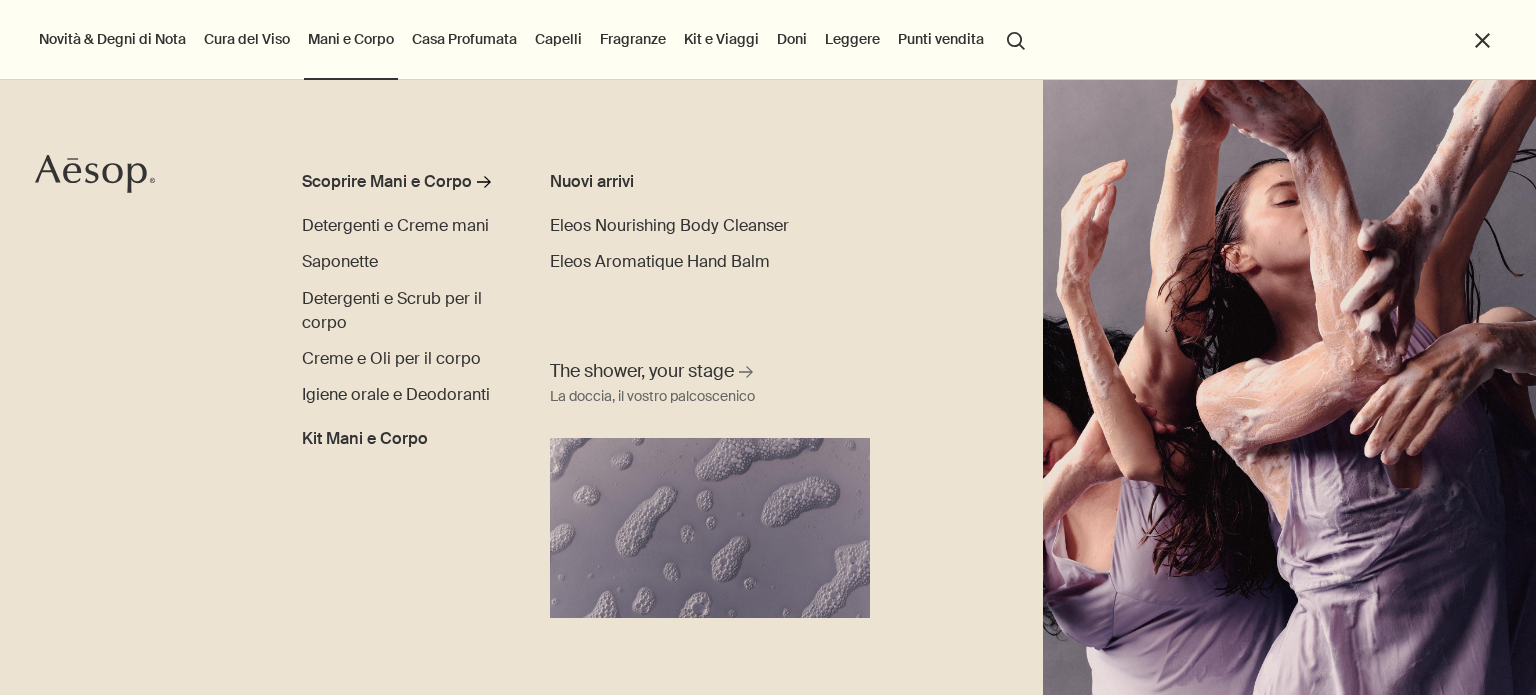scroll, scrollTop: 0, scrollLeft: 0, axis: both 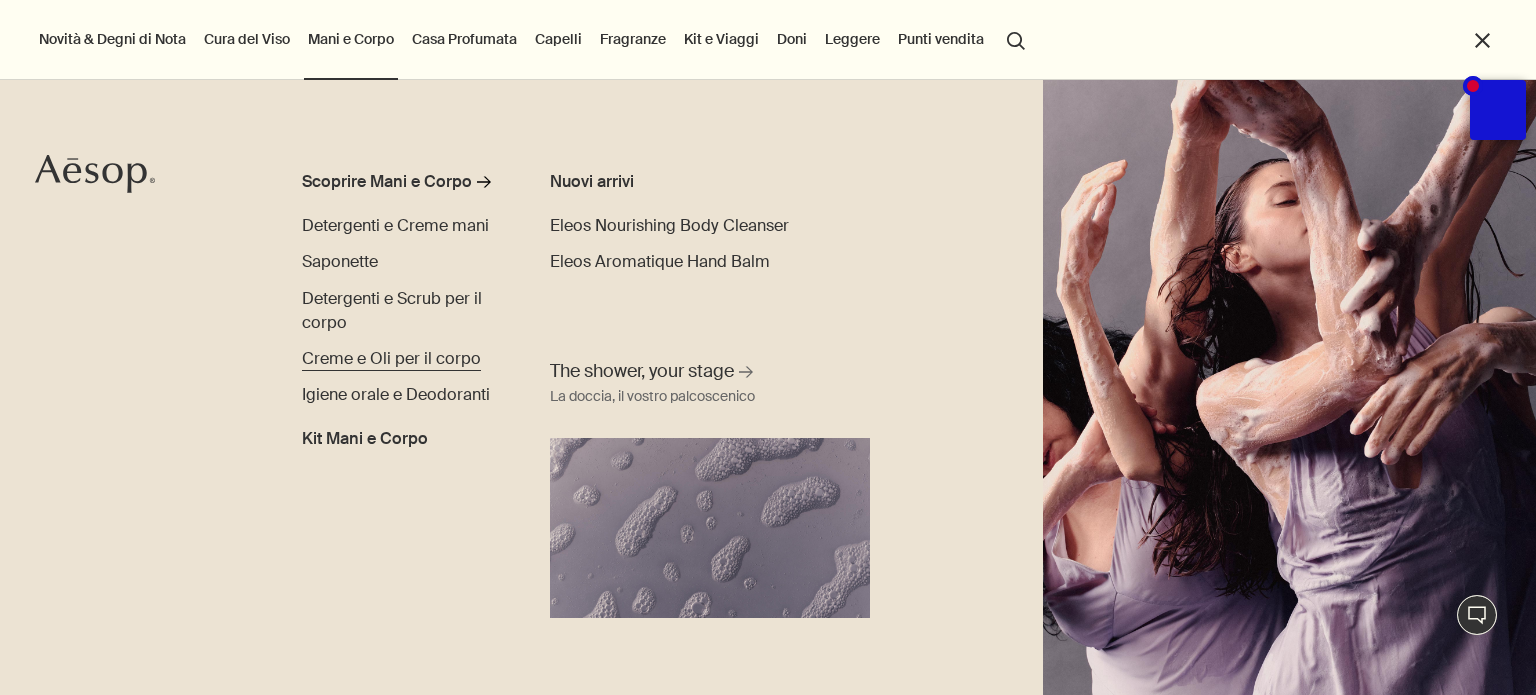 click on "Creme e Oli per il corpo" at bounding box center (391, 358) 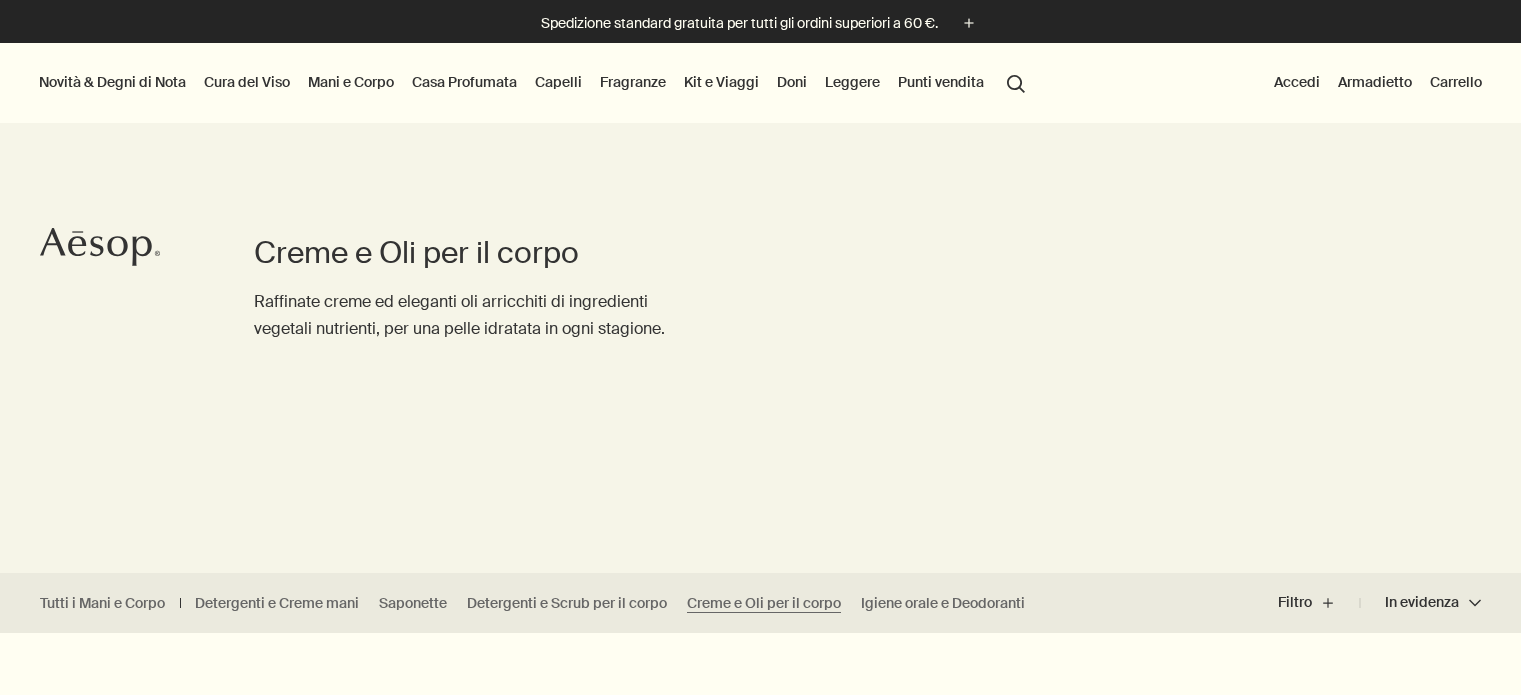 scroll, scrollTop: 0, scrollLeft: 0, axis: both 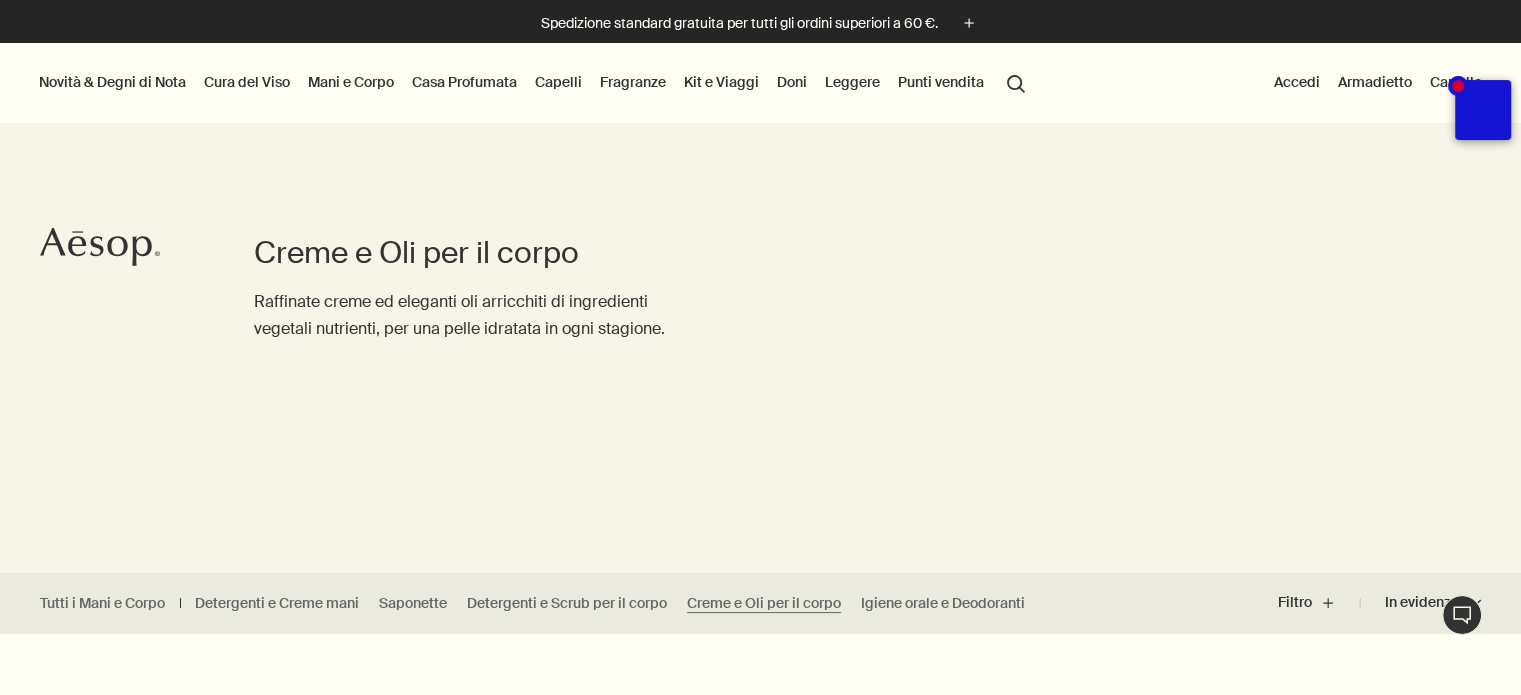 drag, startPoint x: 1073, startPoint y: 11, endPoint x: 1498, endPoint y: 18, distance: 425.05765 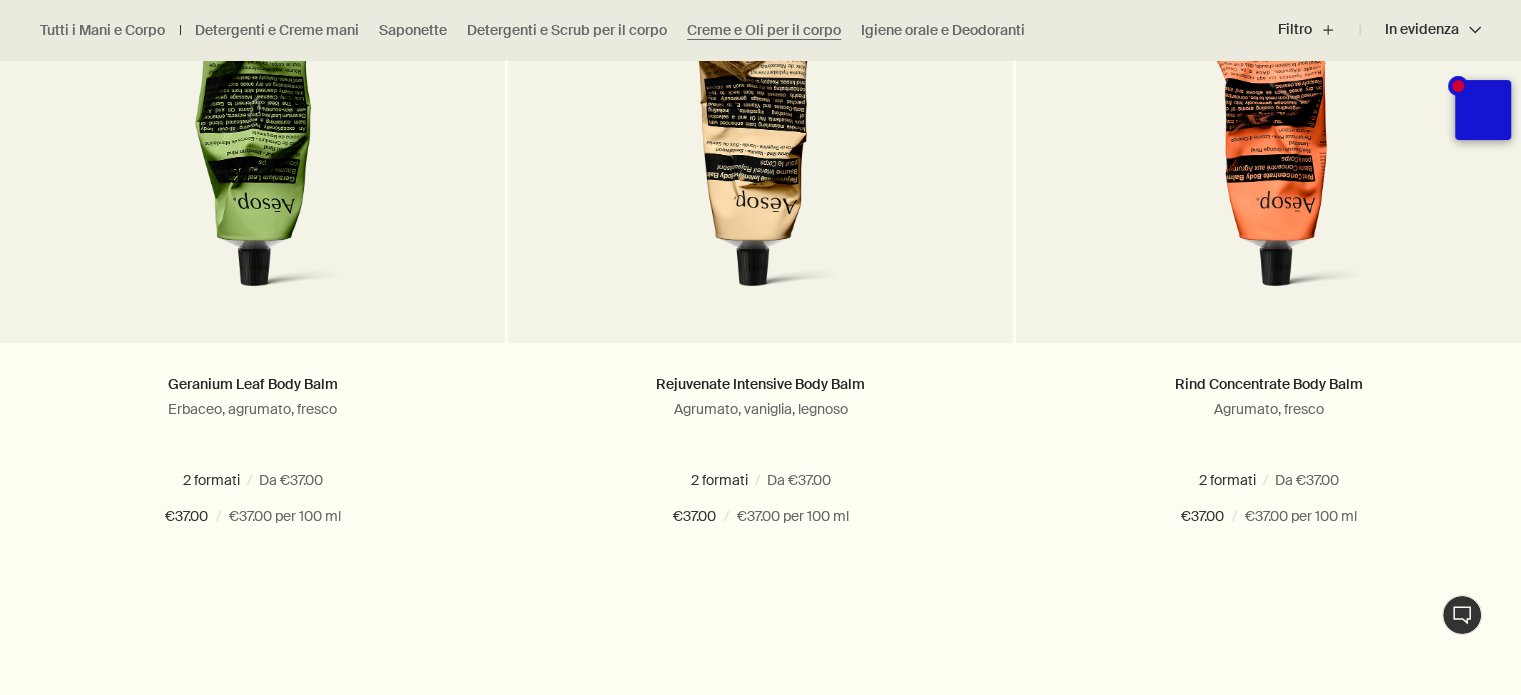 scroll, scrollTop: 748, scrollLeft: 0, axis: vertical 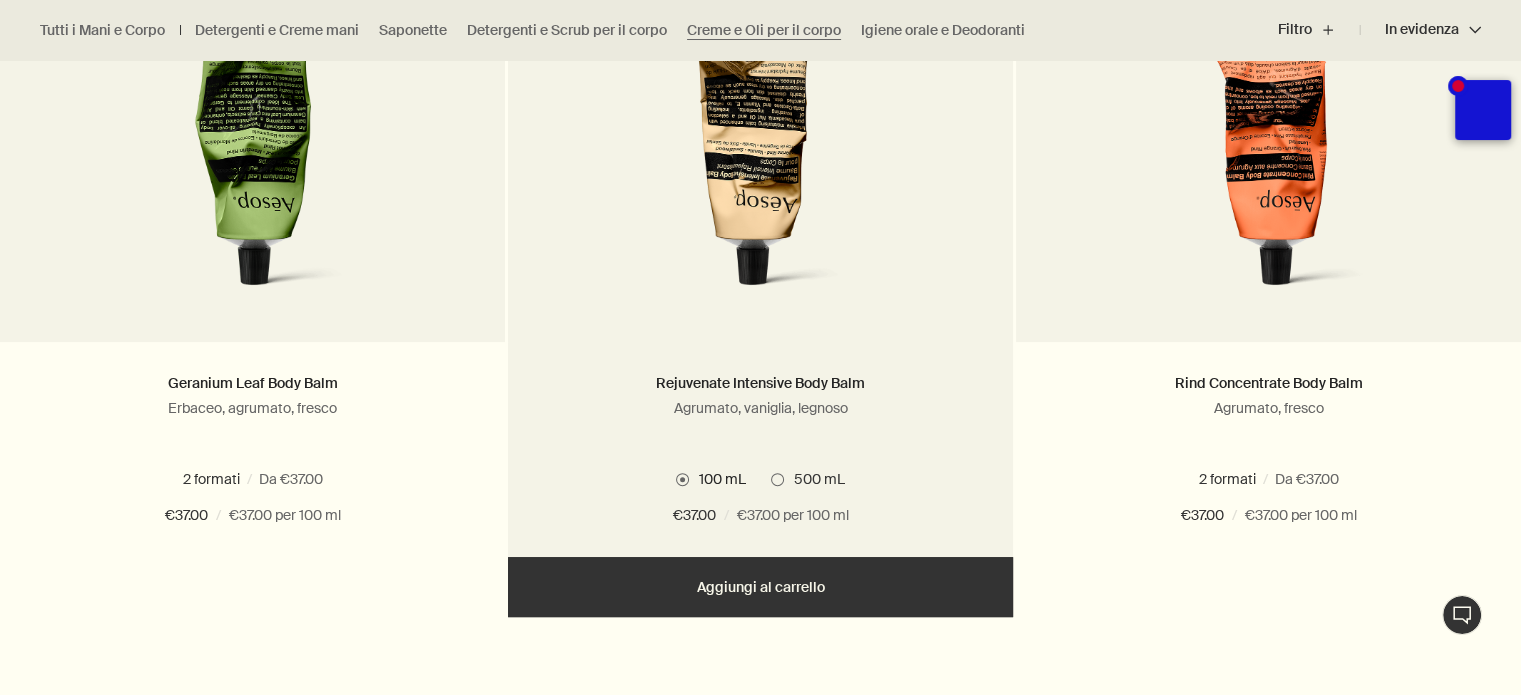 click at bounding box center (777, 479) 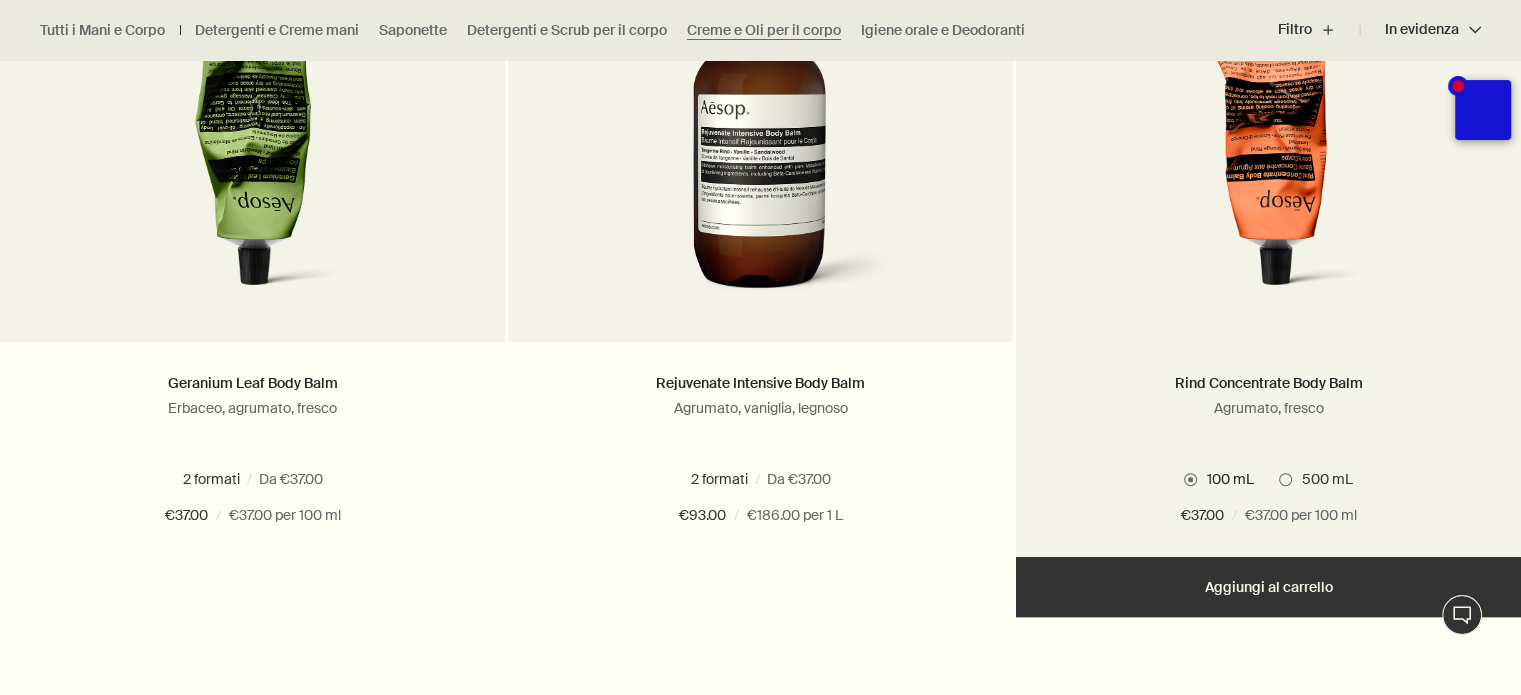 click at bounding box center [1285, 479] 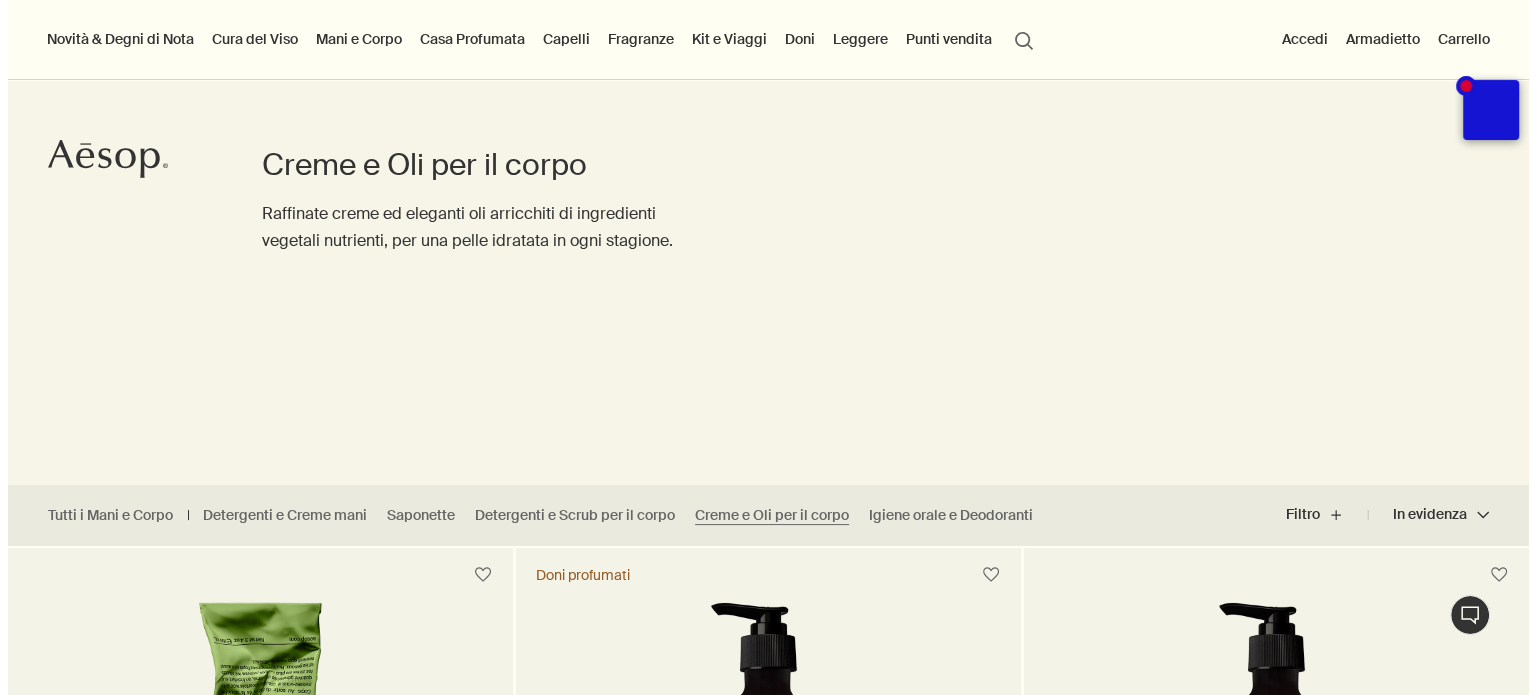 scroll, scrollTop: 0, scrollLeft: 0, axis: both 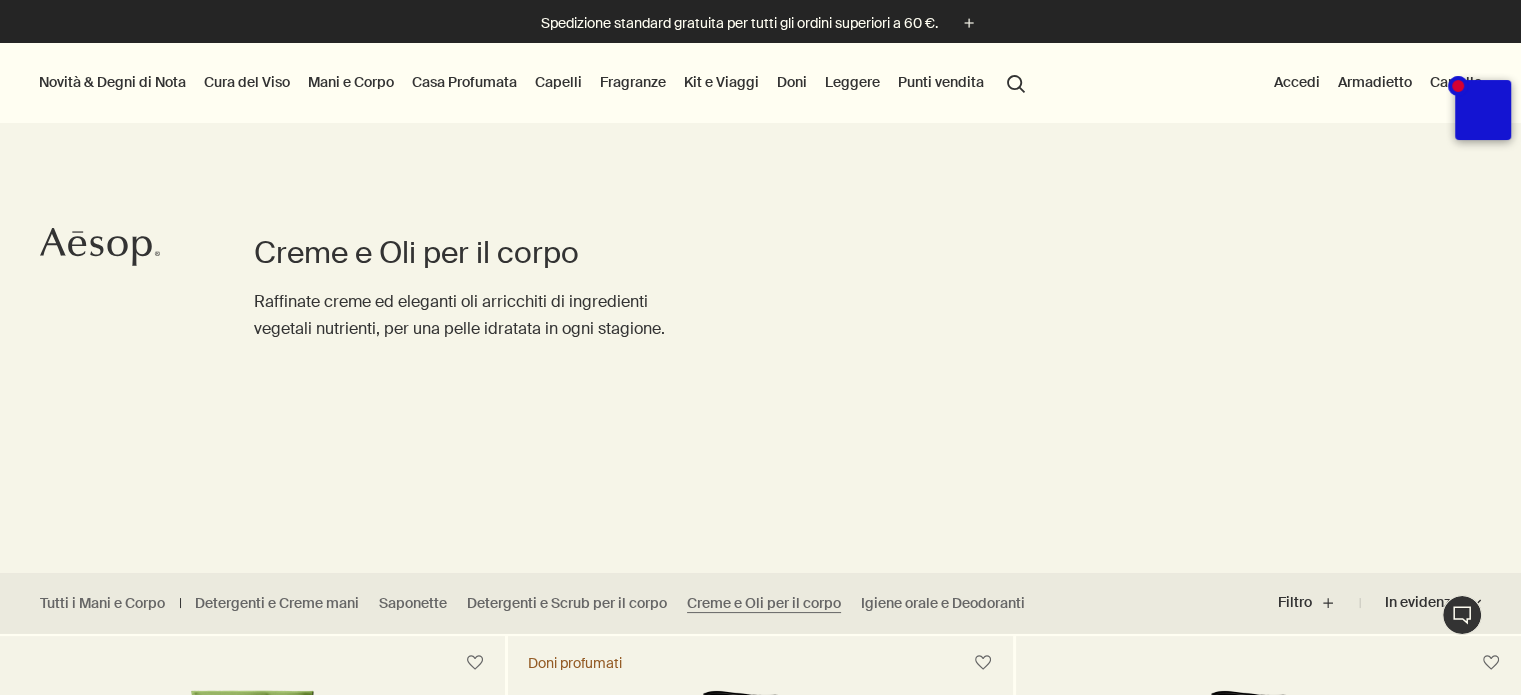 click on "Casa Profumata" at bounding box center [464, 82] 